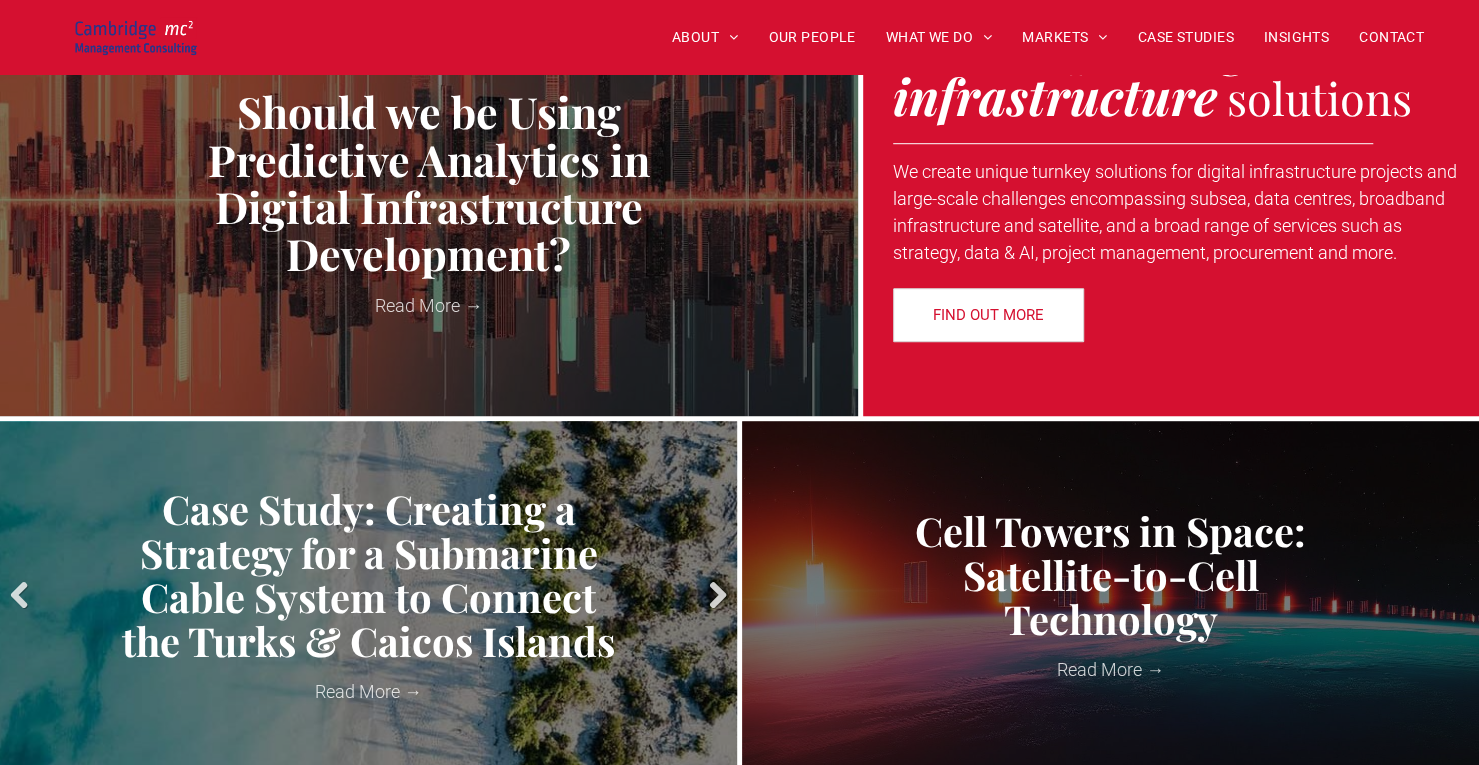 scroll, scrollTop: 349, scrollLeft: 0, axis: vertical 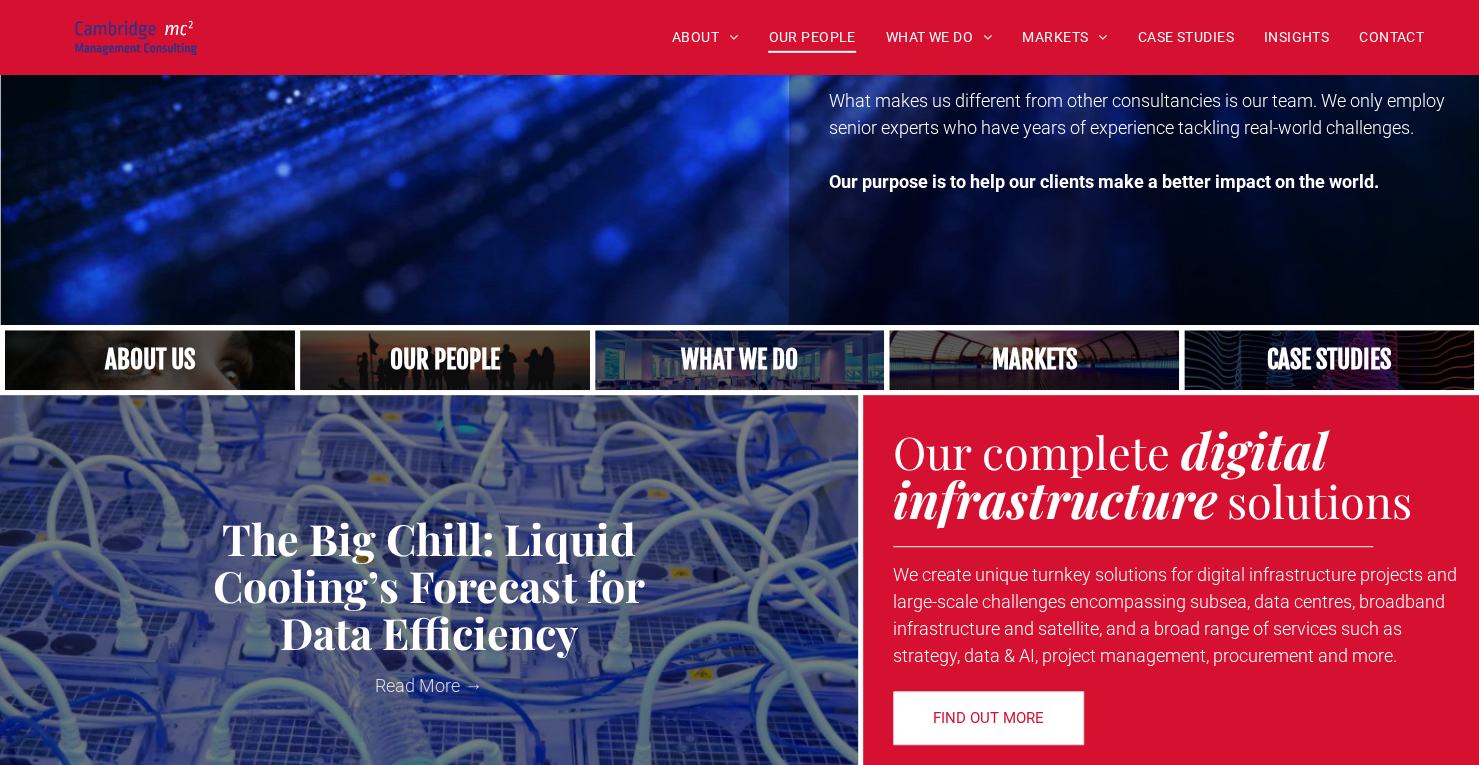 click on "OUR PEOPLE" at bounding box center [811, 37] 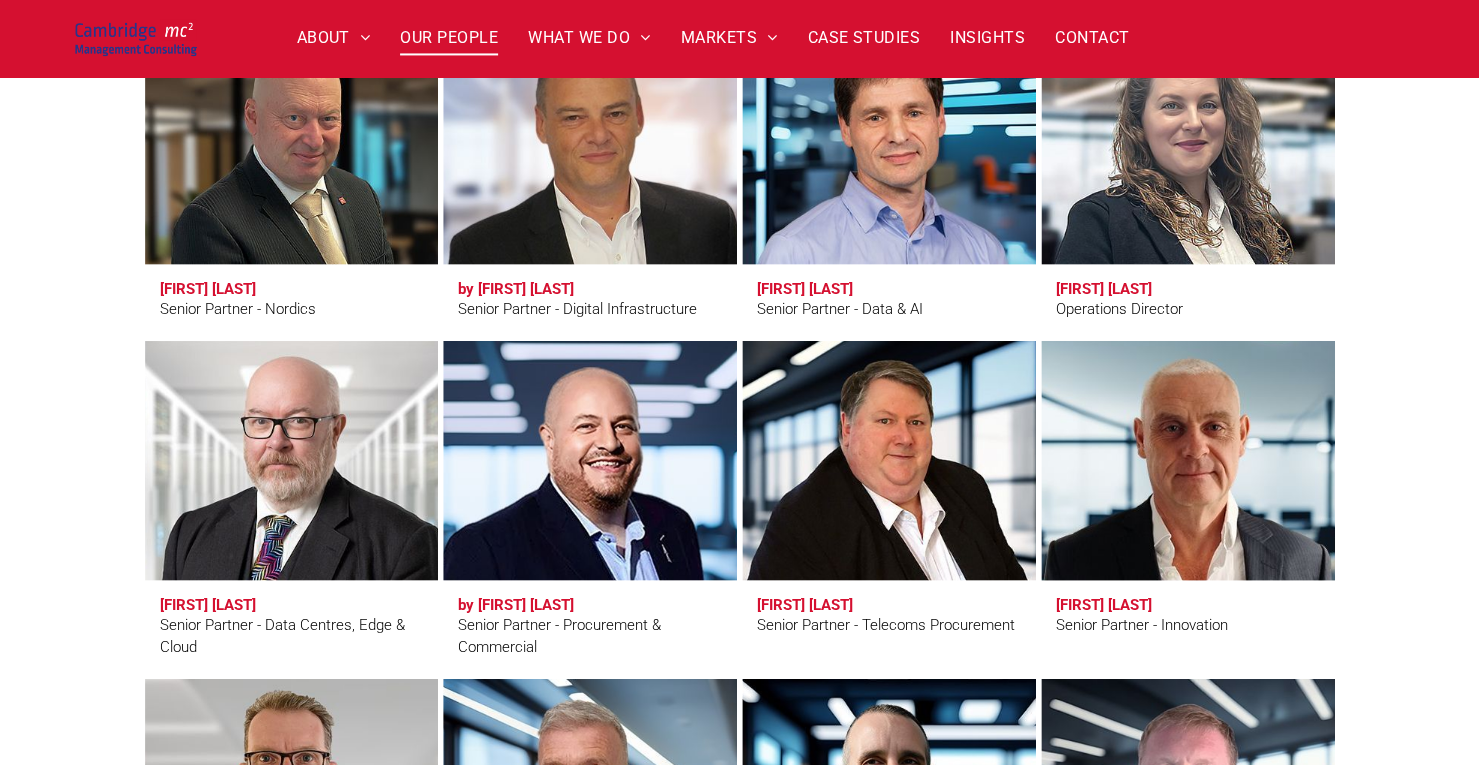 scroll, scrollTop: 2709, scrollLeft: 0, axis: vertical 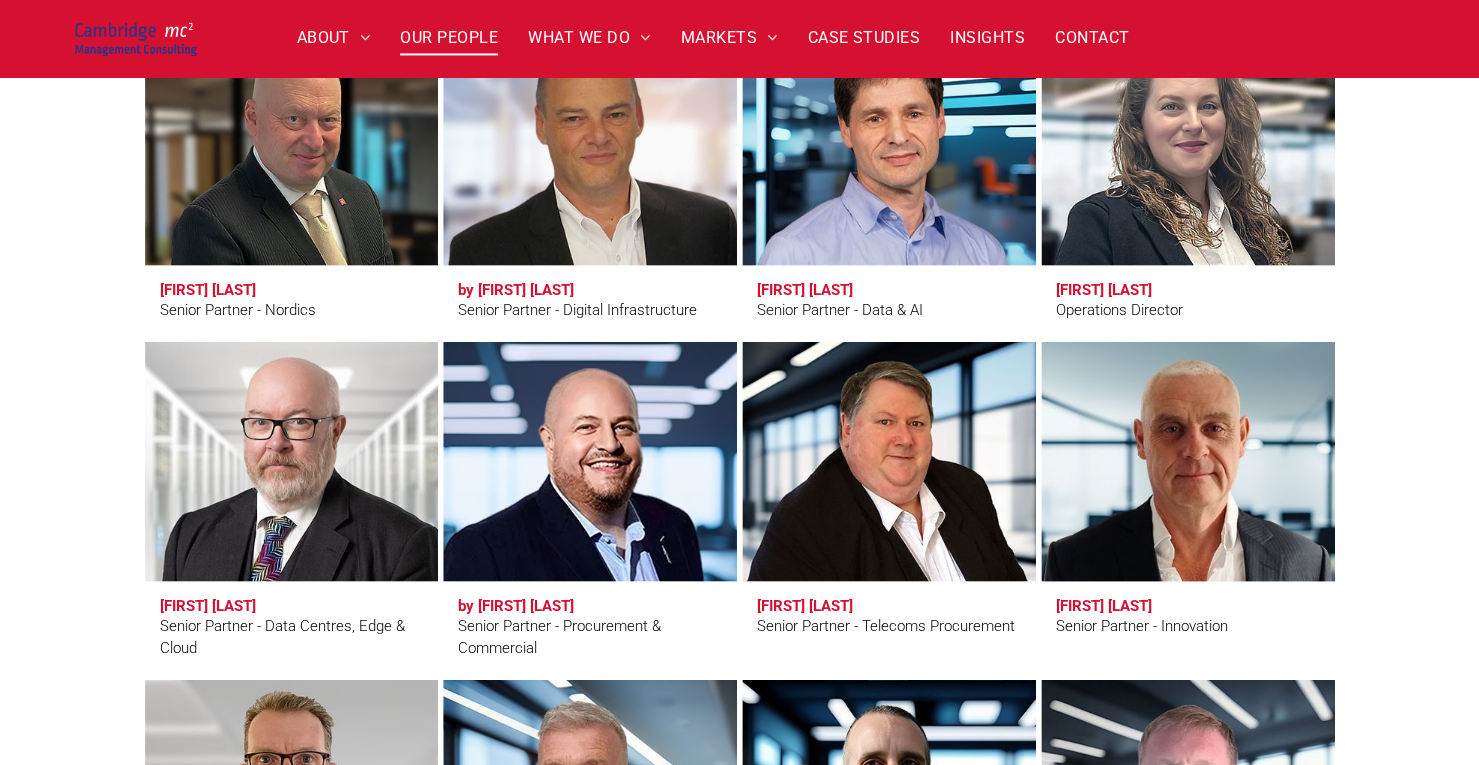 click at bounding box center (1187, 462) 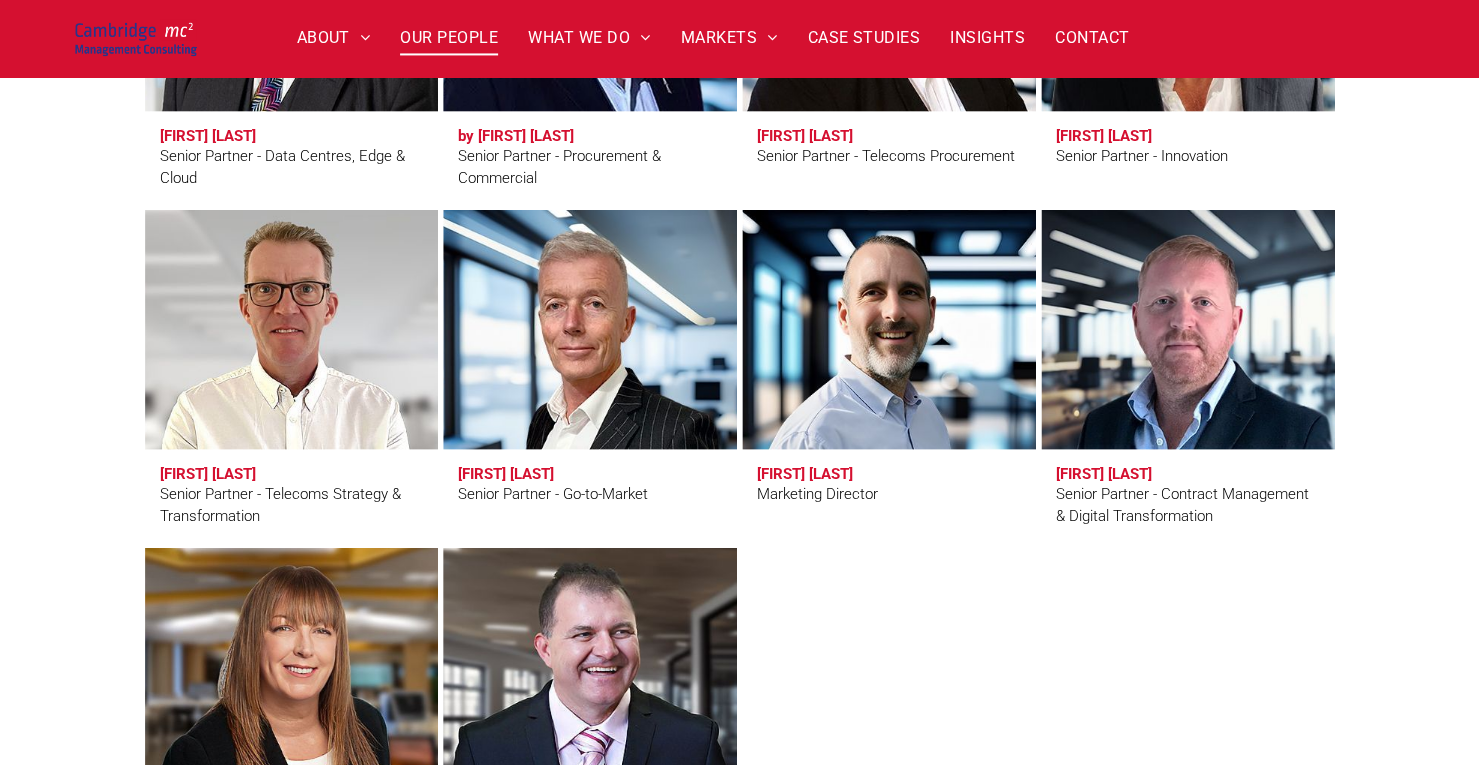 scroll, scrollTop: 3177, scrollLeft: 0, axis: vertical 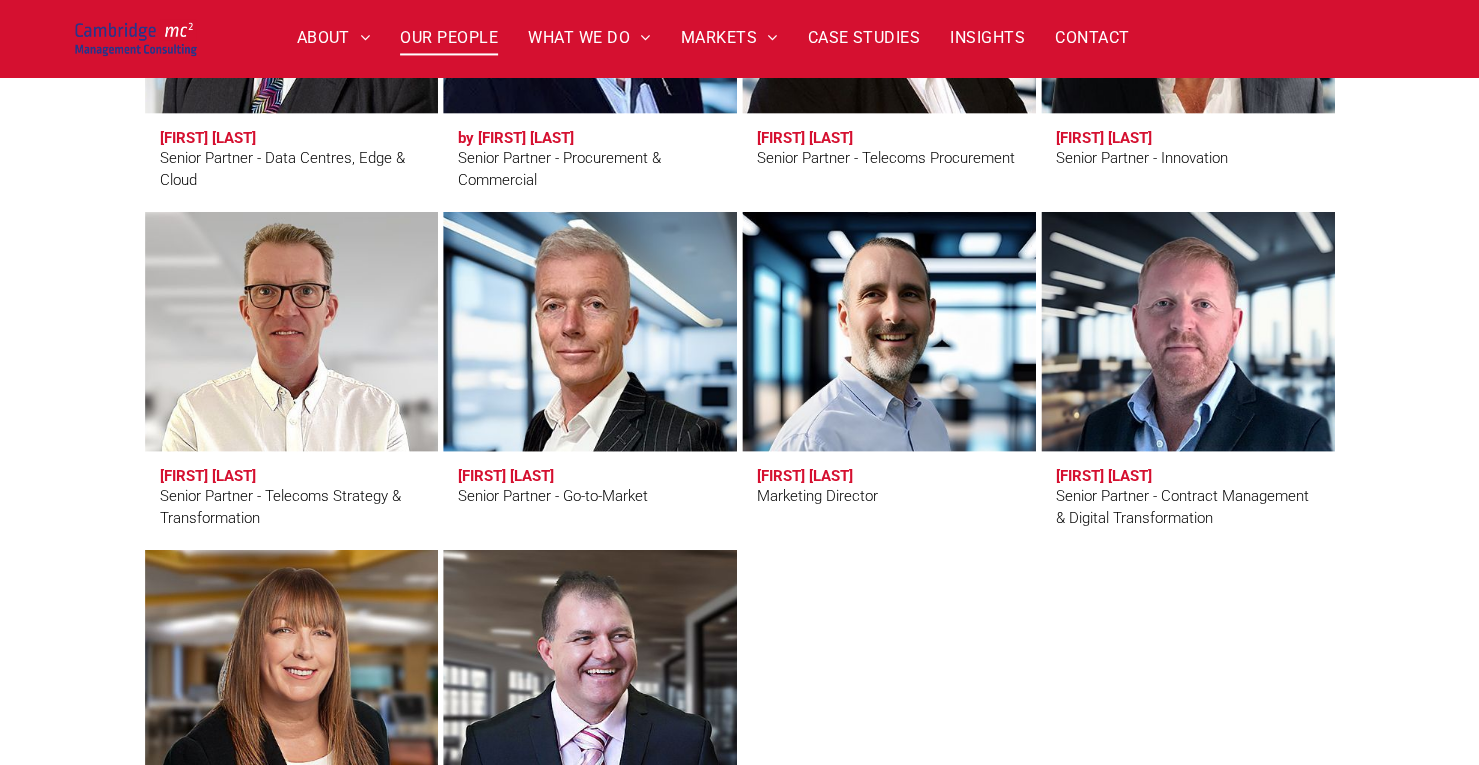 click at bounding box center (589, 332) 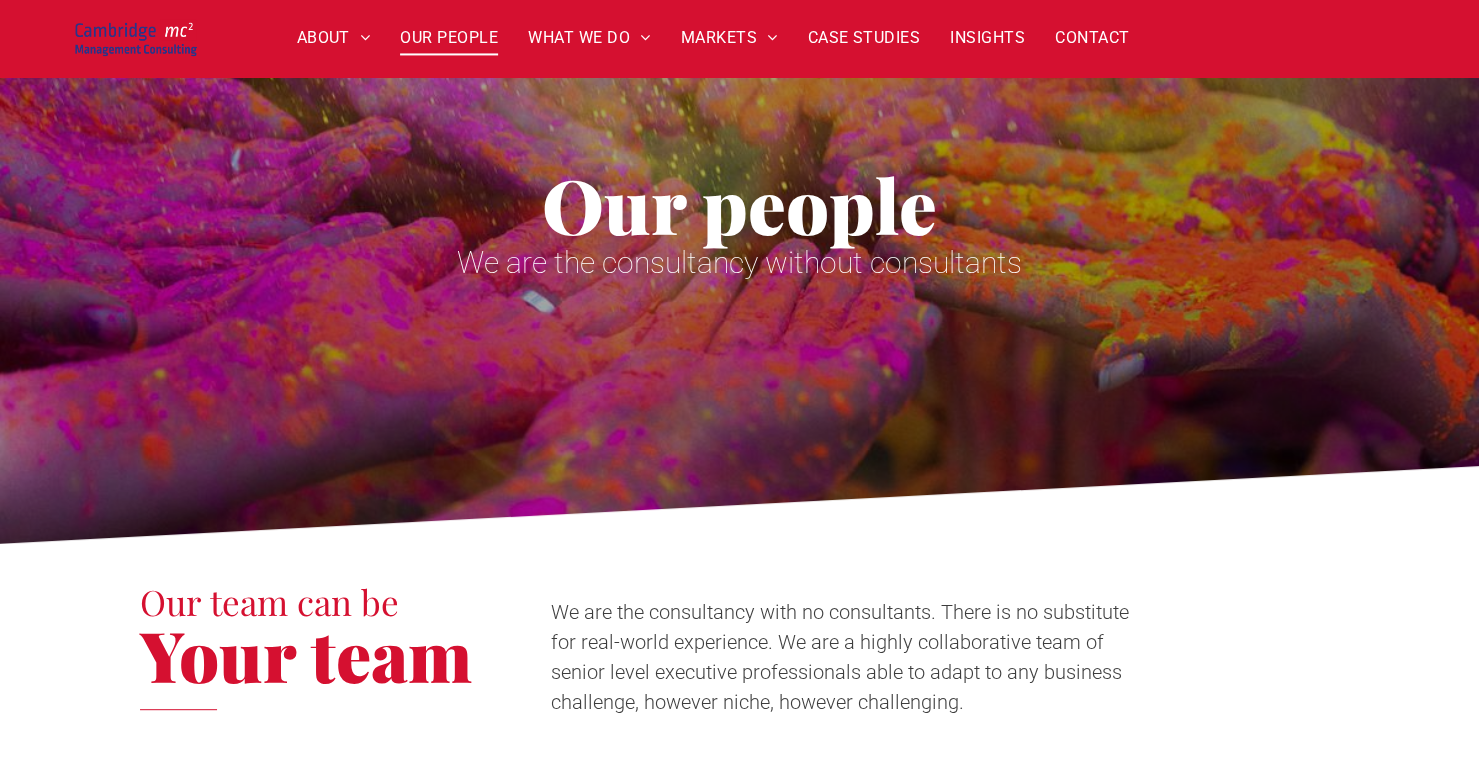 scroll, scrollTop: 0, scrollLeft: 0, axis: both 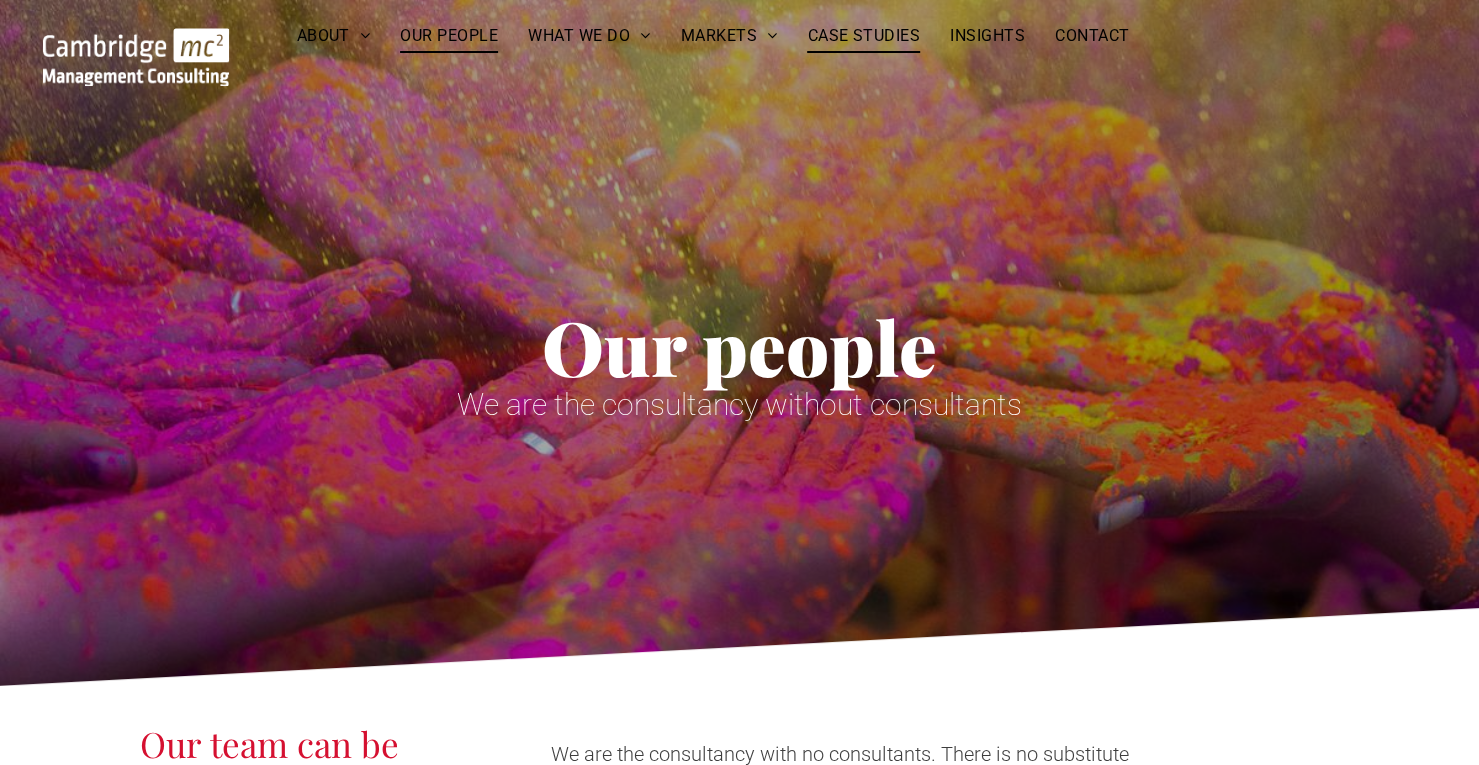 click on "CASE STUDIES" at bounding box center [863, 35] 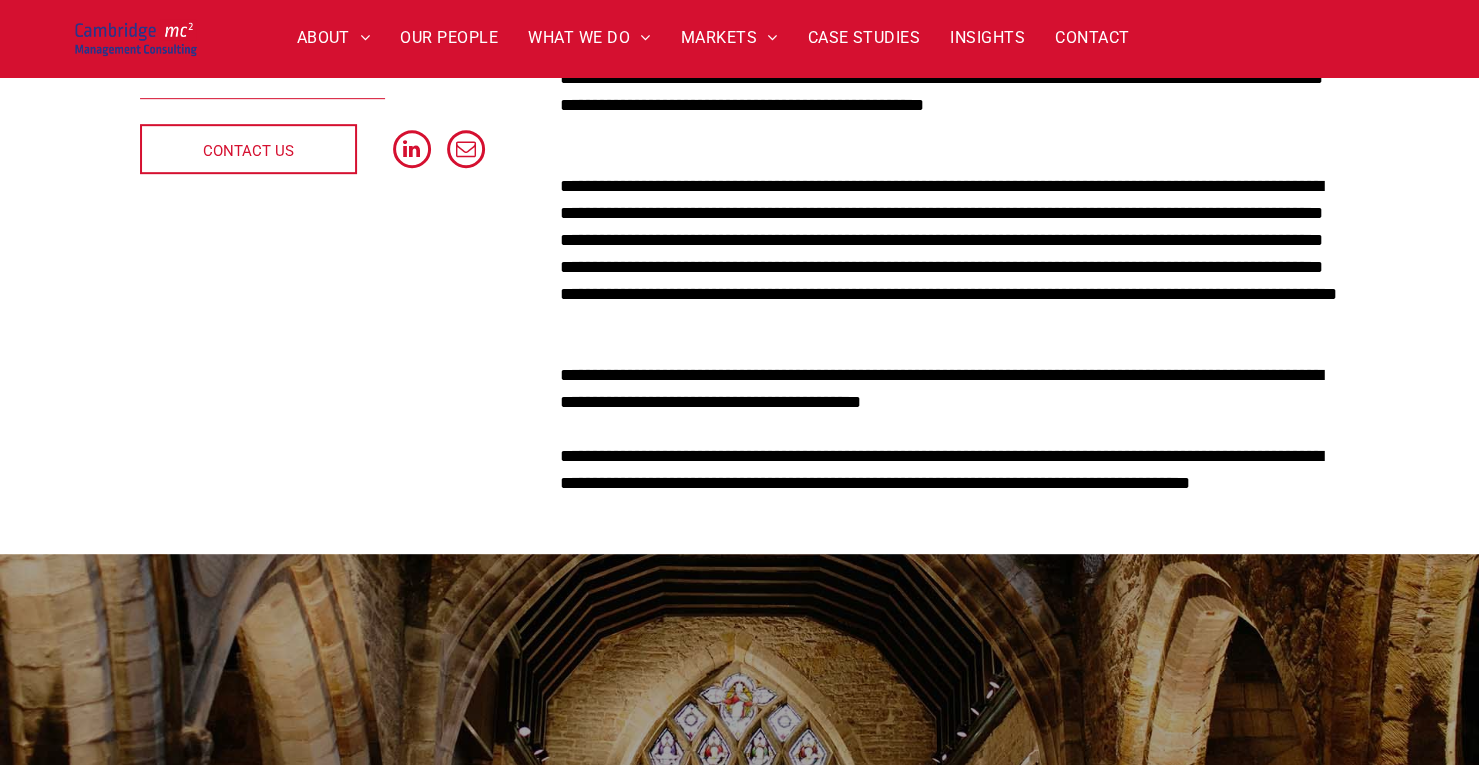 scroll, scrollTop: 0, scrollLeft: 0, axis: both 